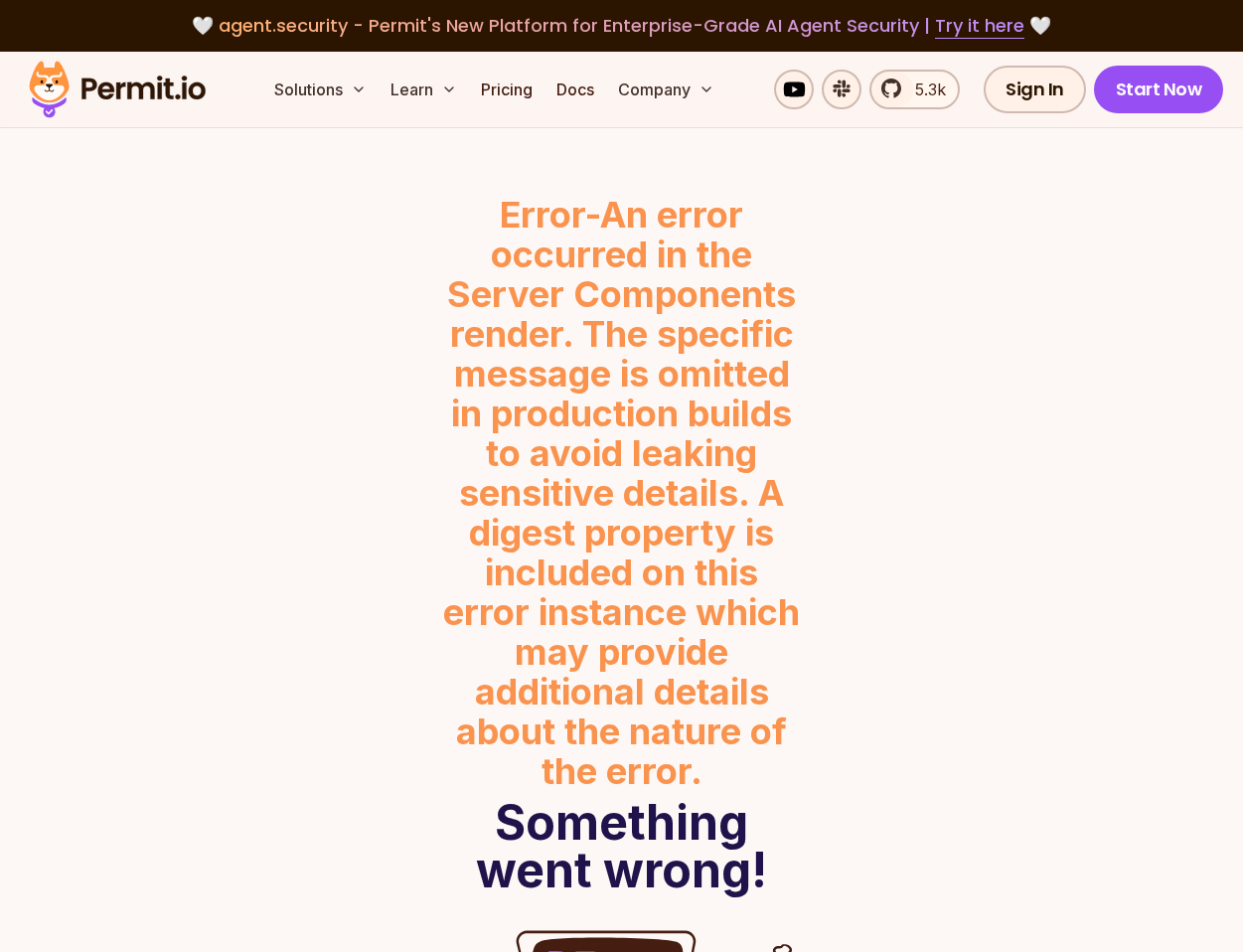scroll, scrollTop: 497, scrollLeft: 0, axis: vertical 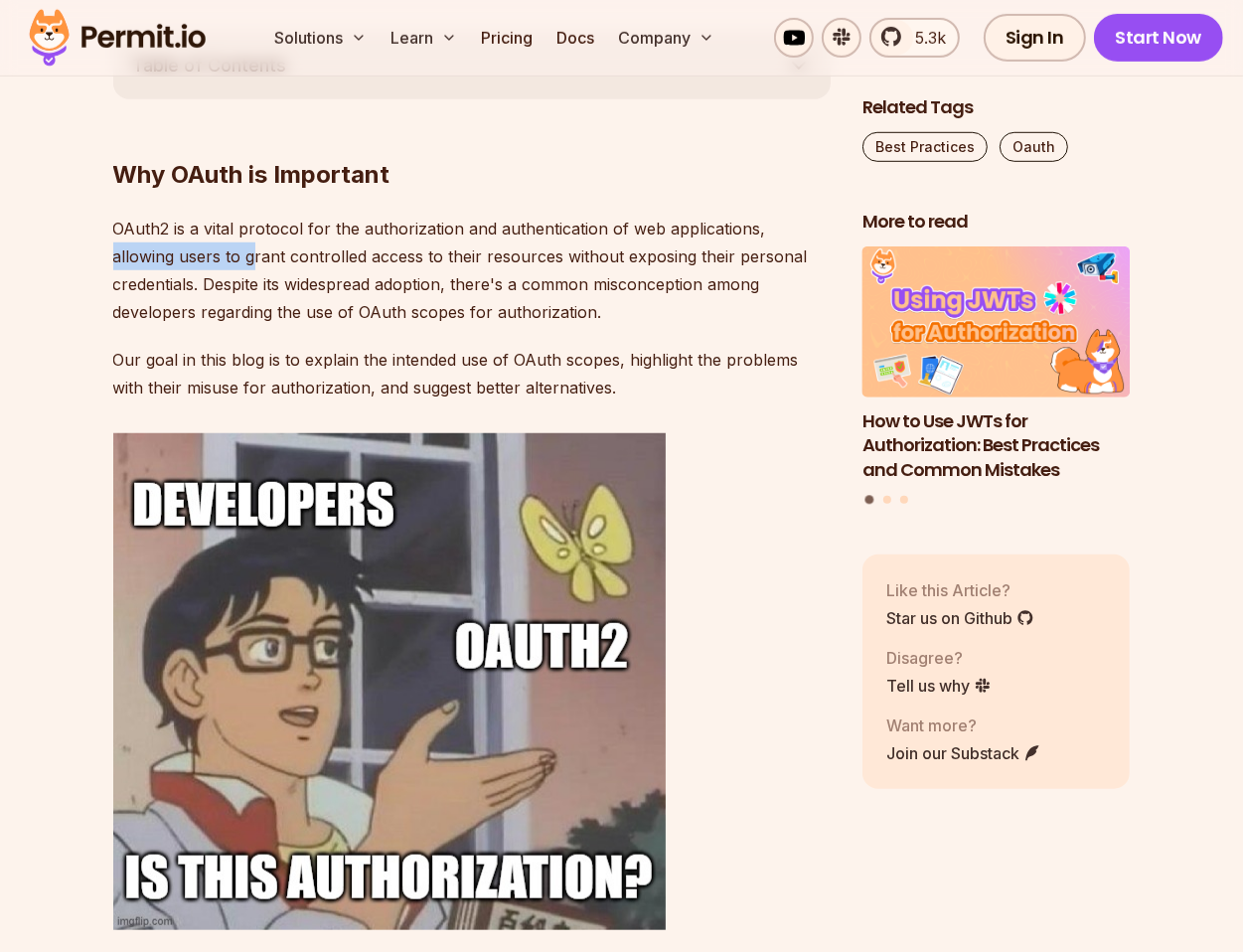 drag, startPoint x: 760, startPoint y: 229, endPoint x: 190, endPoint y: 266, distance: 571.1996 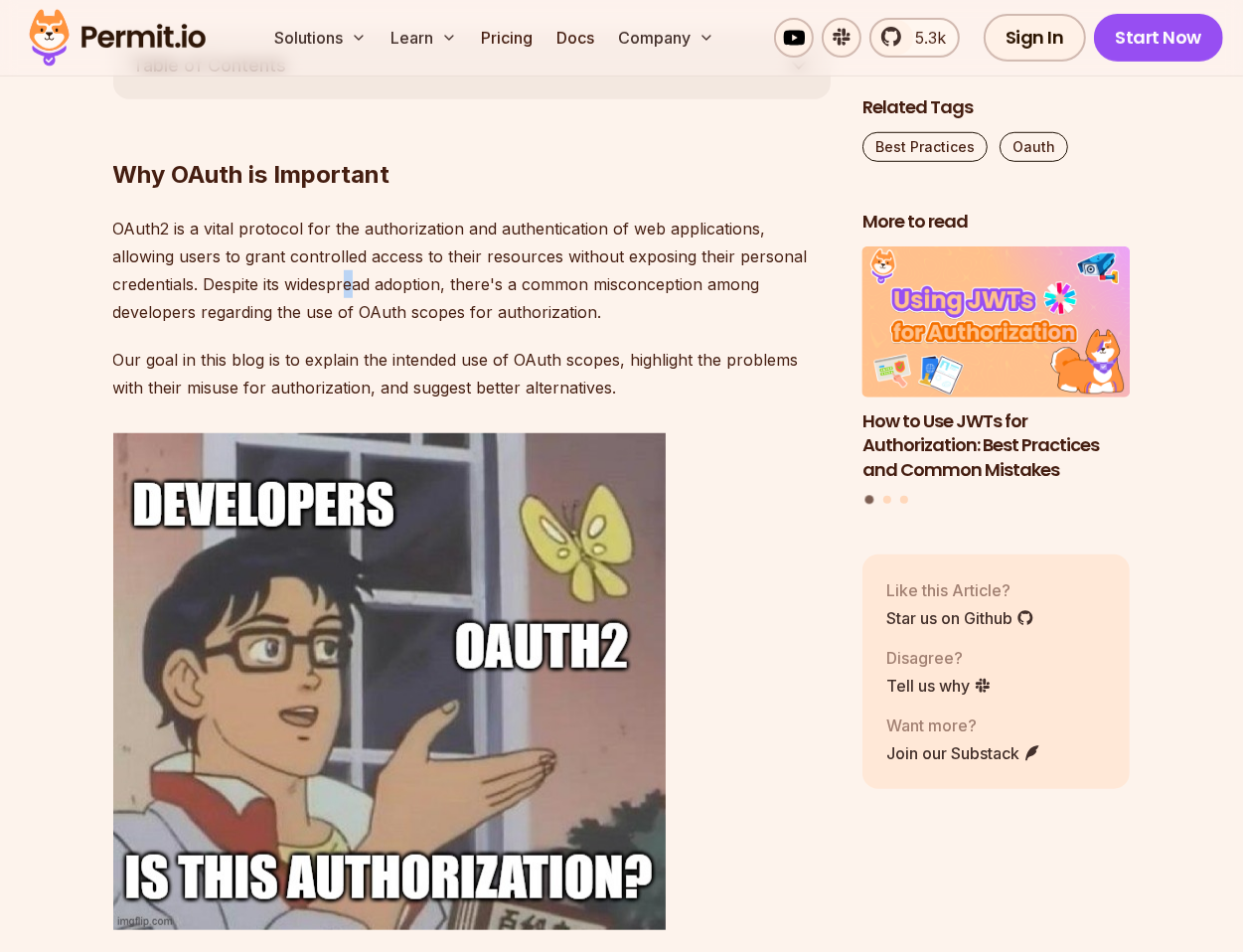 drag, startPoint x: 190, startPoint y: 266, endPoint x: 260, endPoint y: 273, distance: 70.34913 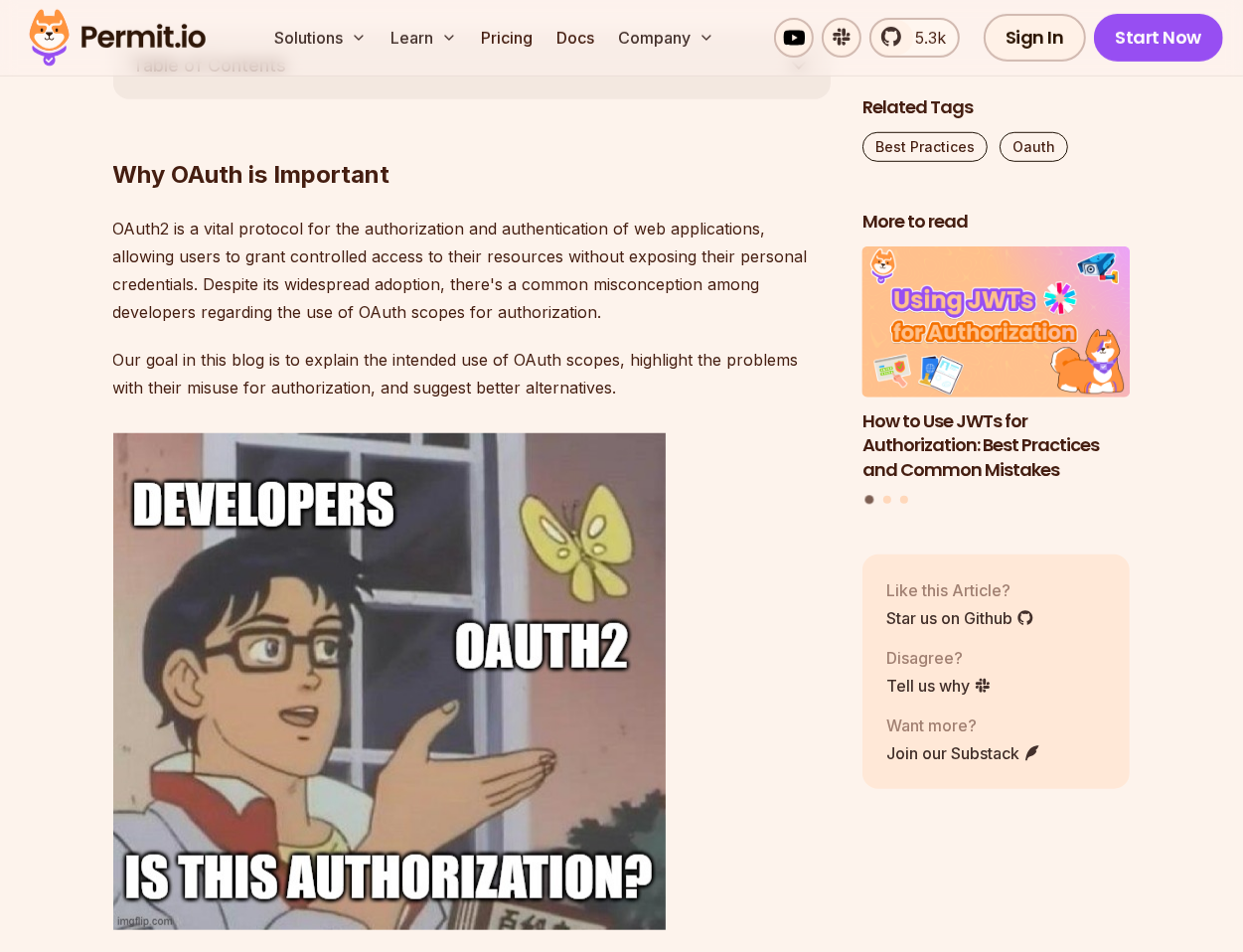 drag, startPoint x: 260, startPoint y: 273, endPoint x: 115, endPoint y: 228, distance: 151.82226 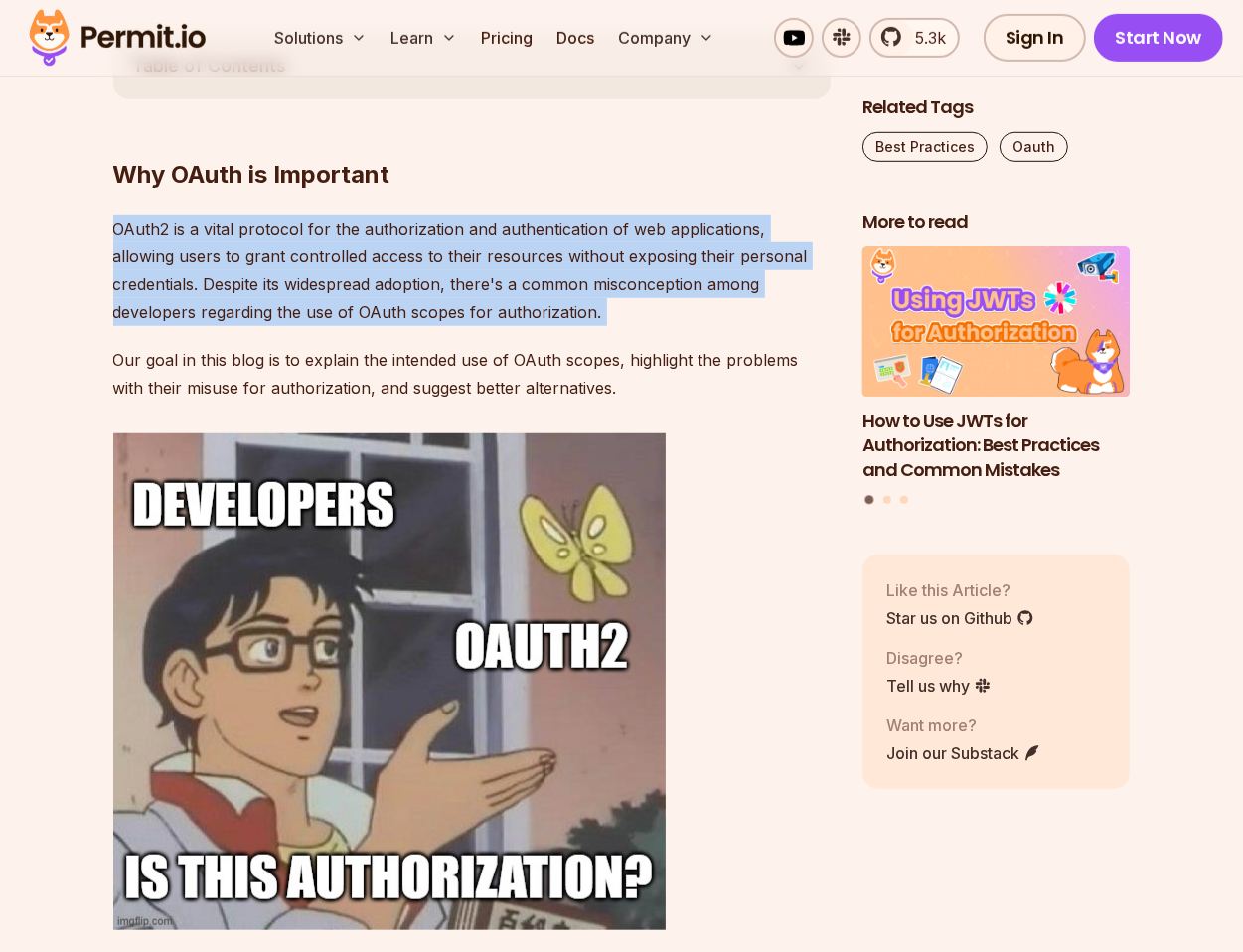 drag, startPoint x: 114, startPoint y: 228, endPoint x: 509, endPoint y: 305, distance: 402.4351 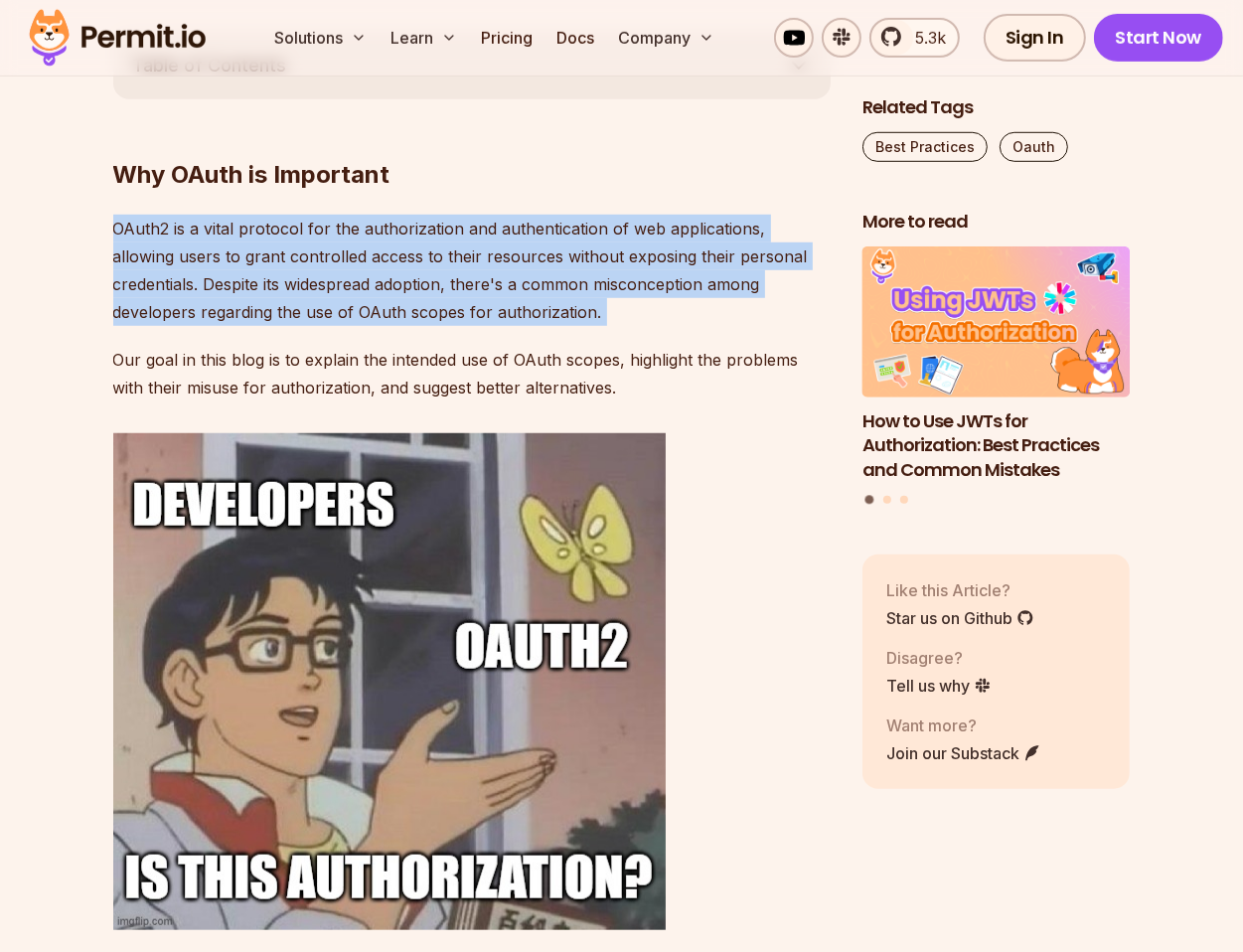 click on "OAuth2 is a vital protocol for the authorization and authentication of web applications, allowing users to grant controlled access to their resources without exposing their personal credentials​​. Despite its widespread adoption, there's a common misconception among developers regarding the use of OAuth scopes for authorization." at bounding box center (472, 270) 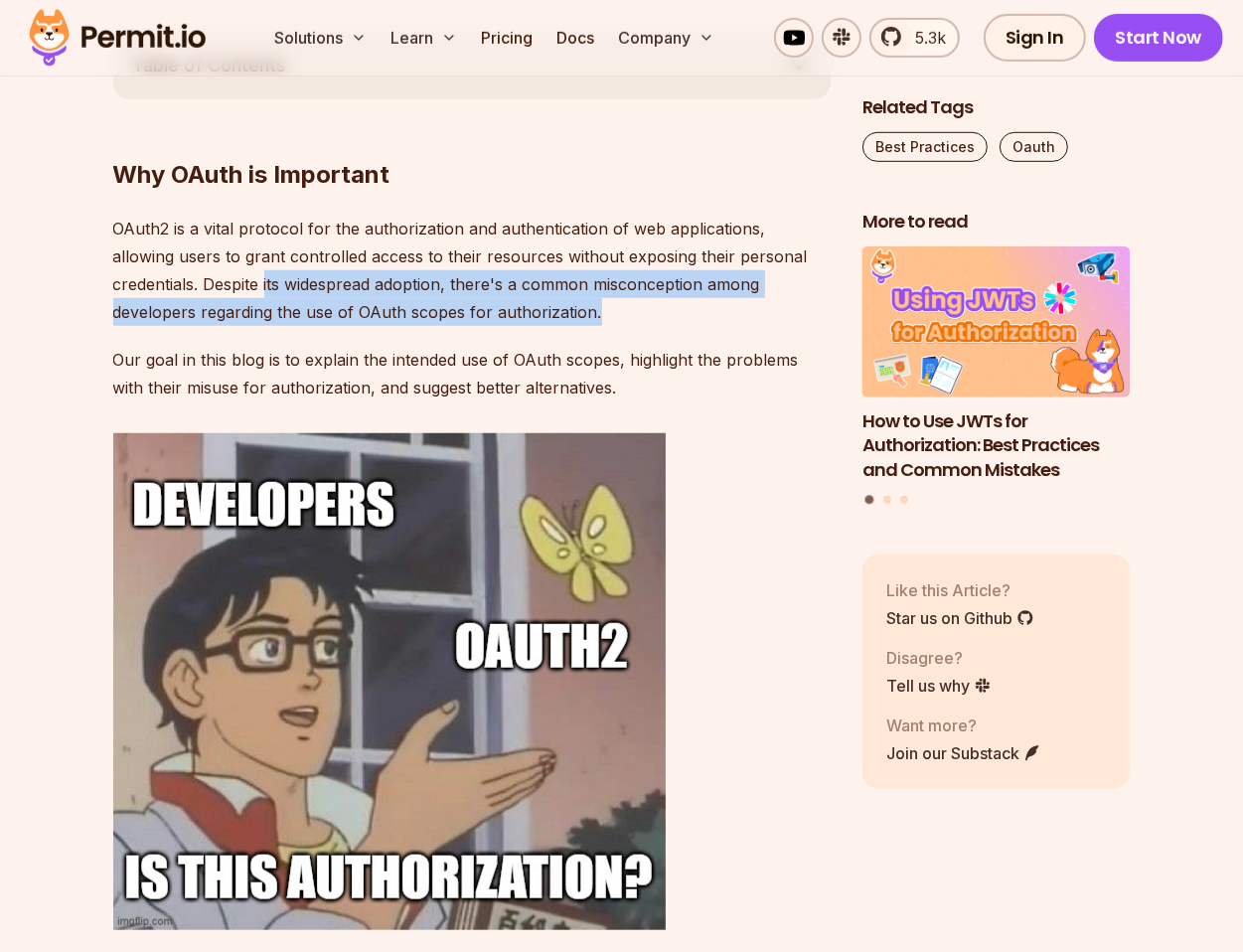 drag, startPoint x: 173, startPoint y: 285, endPoint x: 530, endPoint y: 322, distance: 358.91225 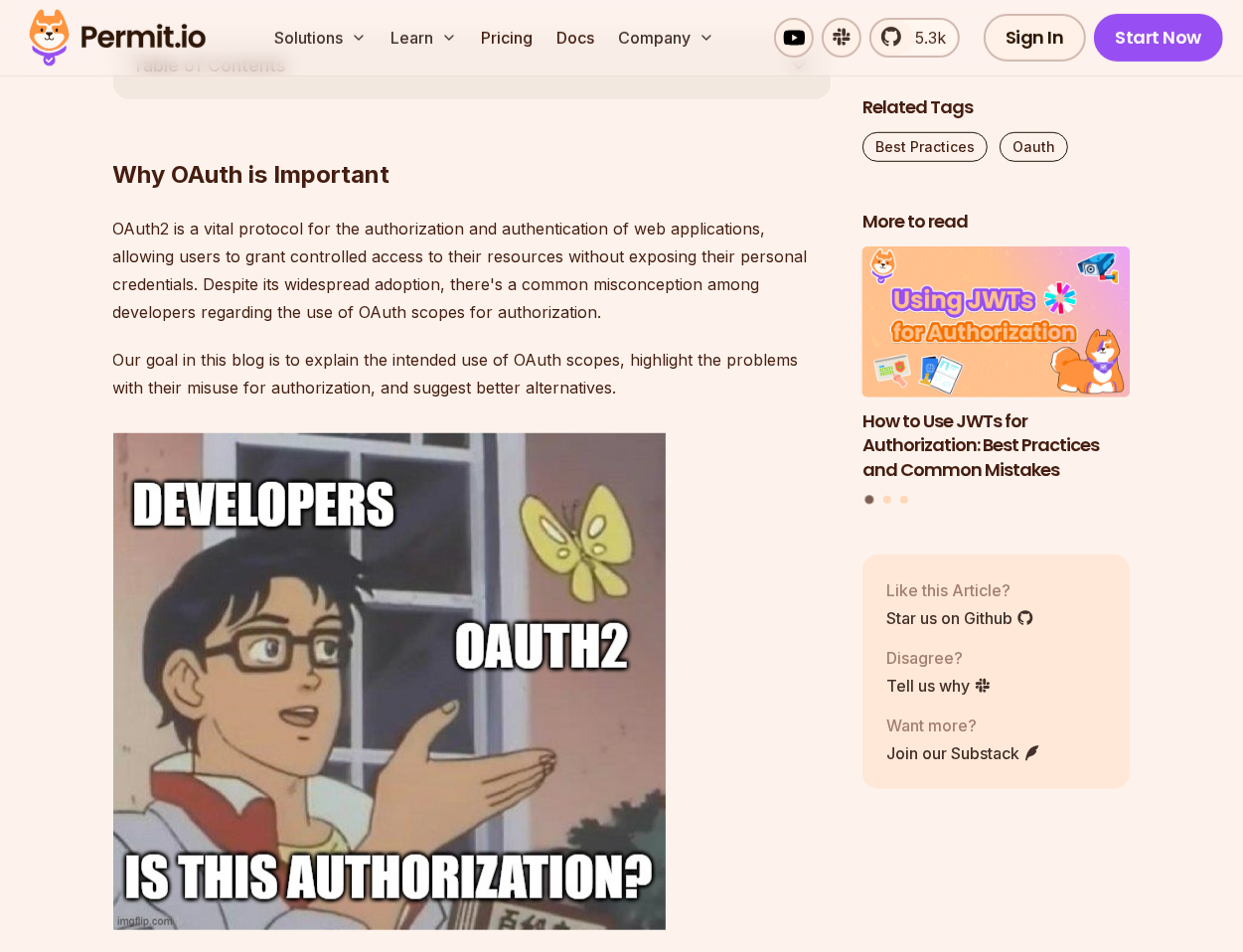 drag, startPoint x: 530, startPoint y: 322, endPoint x: 362, endPoint y: 350, distance: 170.31735 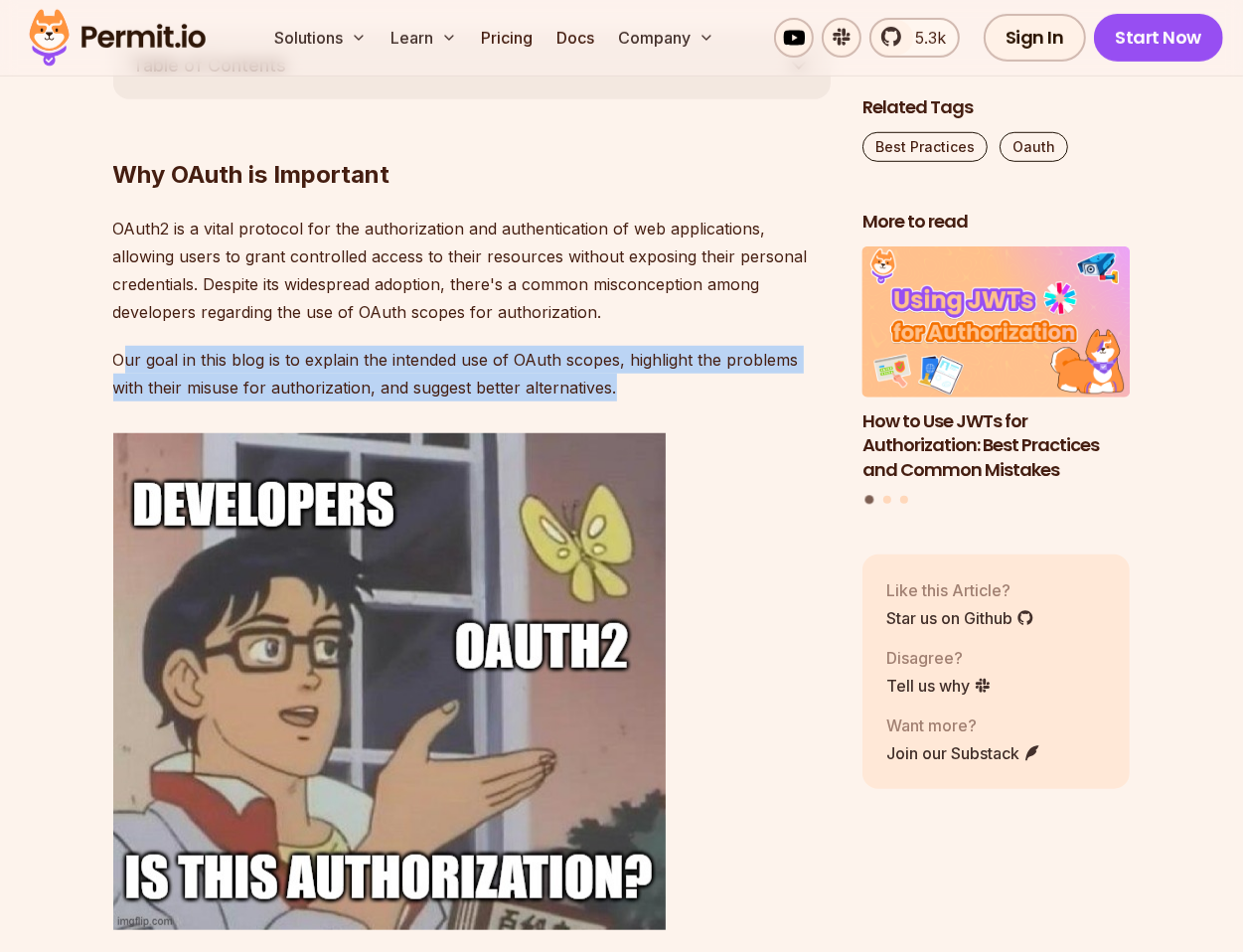 drag, startPoint x: 120, startPoint y: 366, endPoint x: 590, endPoint y: 390, distance: 470.6124 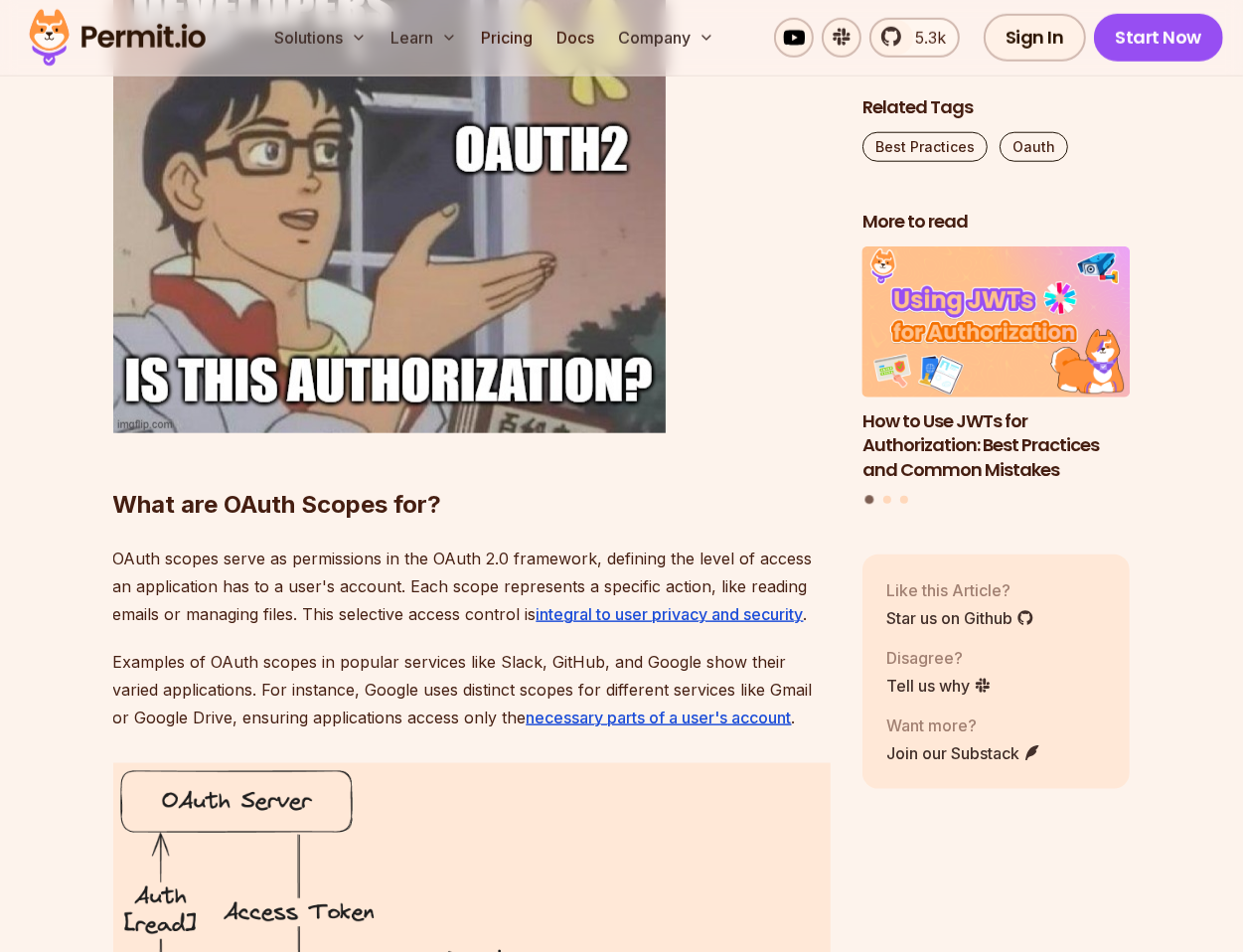 scroll, scrollTop: 1789, scrollLeft: 0, axis: vertical 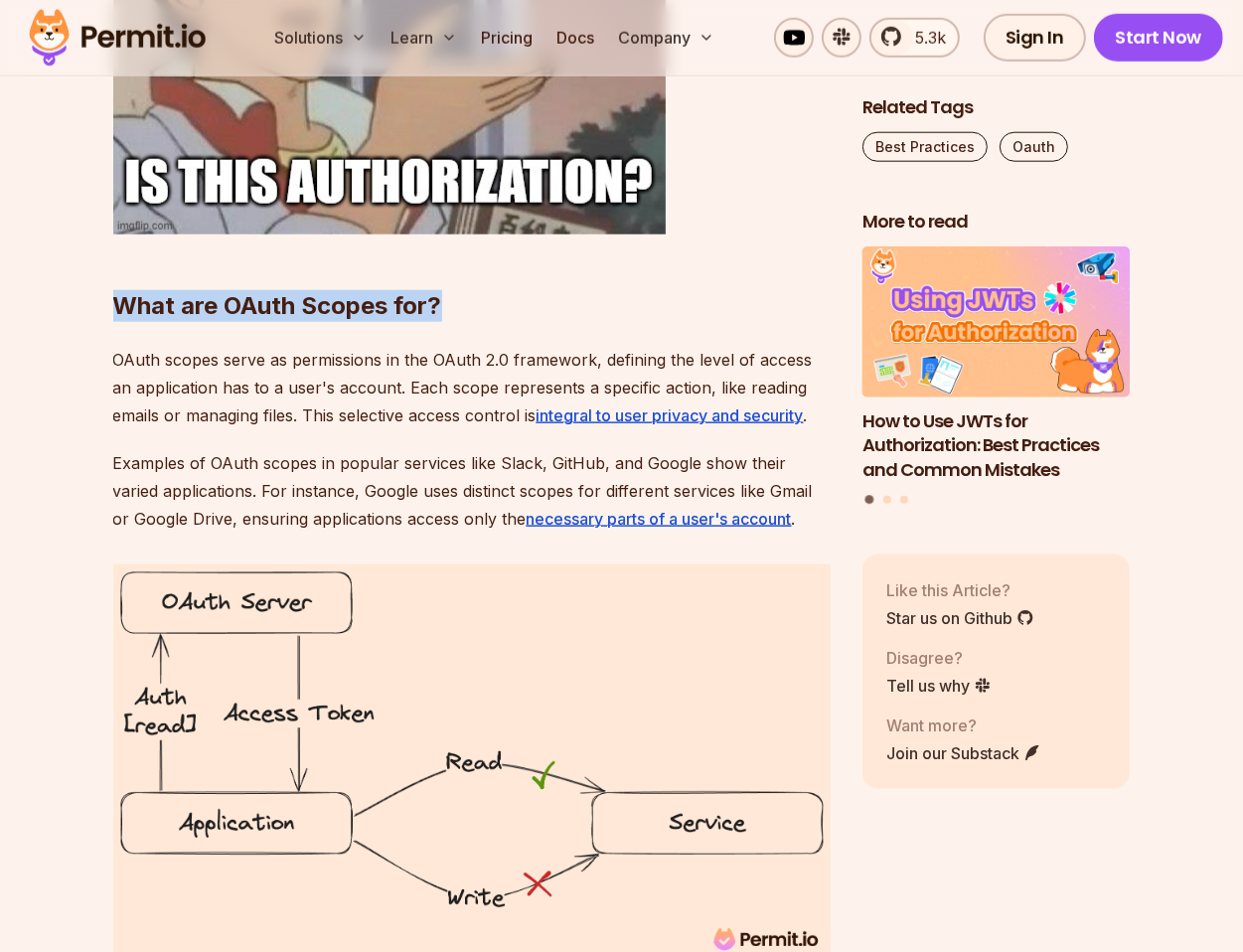 drag, startPoint x: 114, startPoint y: 314, endPoint x: 449, endPoint y: 308, distance: 335.0537 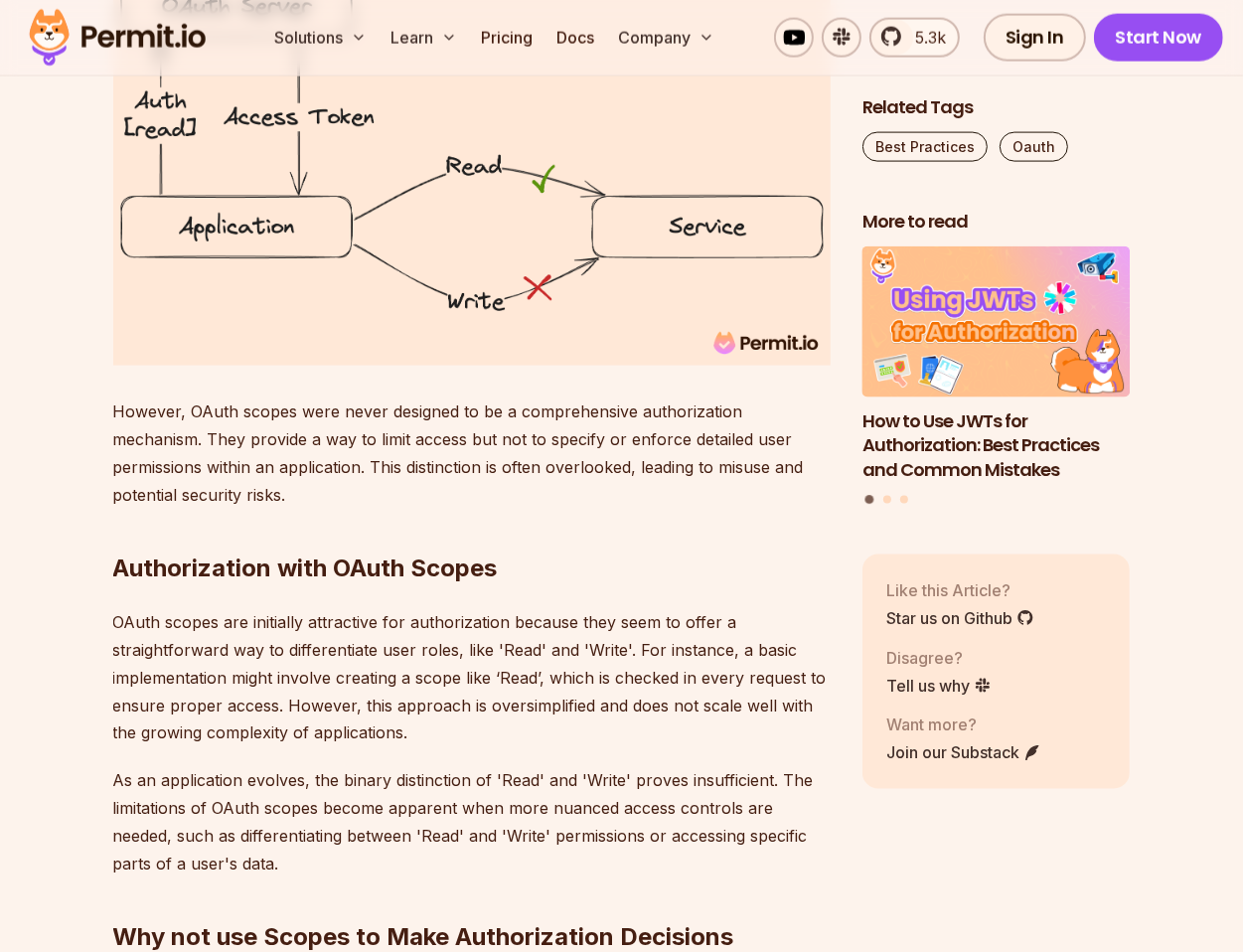 scroll, scrollTop: 2484, scrollLeft: 0, axis: vertical 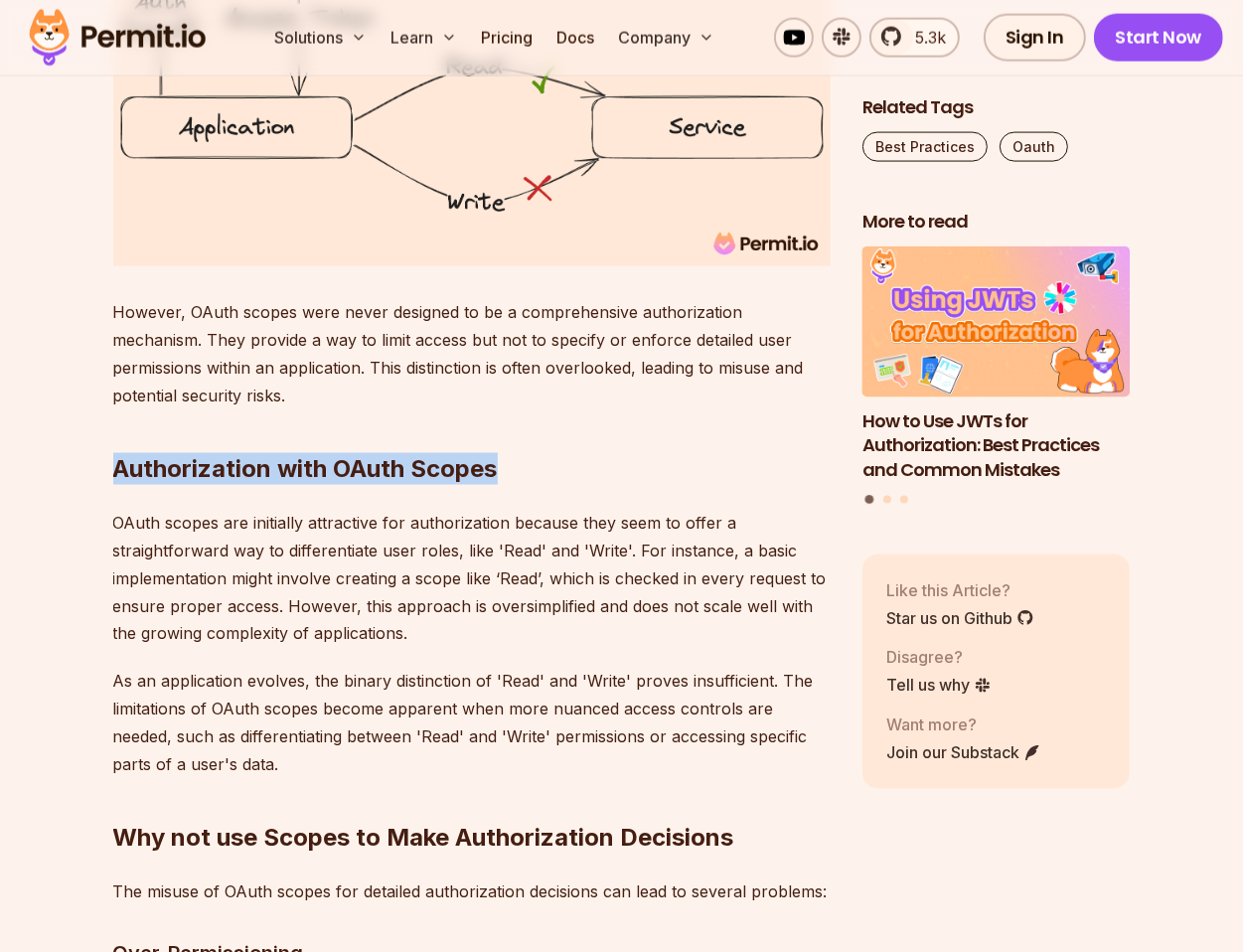 drag, startPoint x: 114, startPoint y: 473, endPoint x: 497, endPoint y: 473, distance: 383 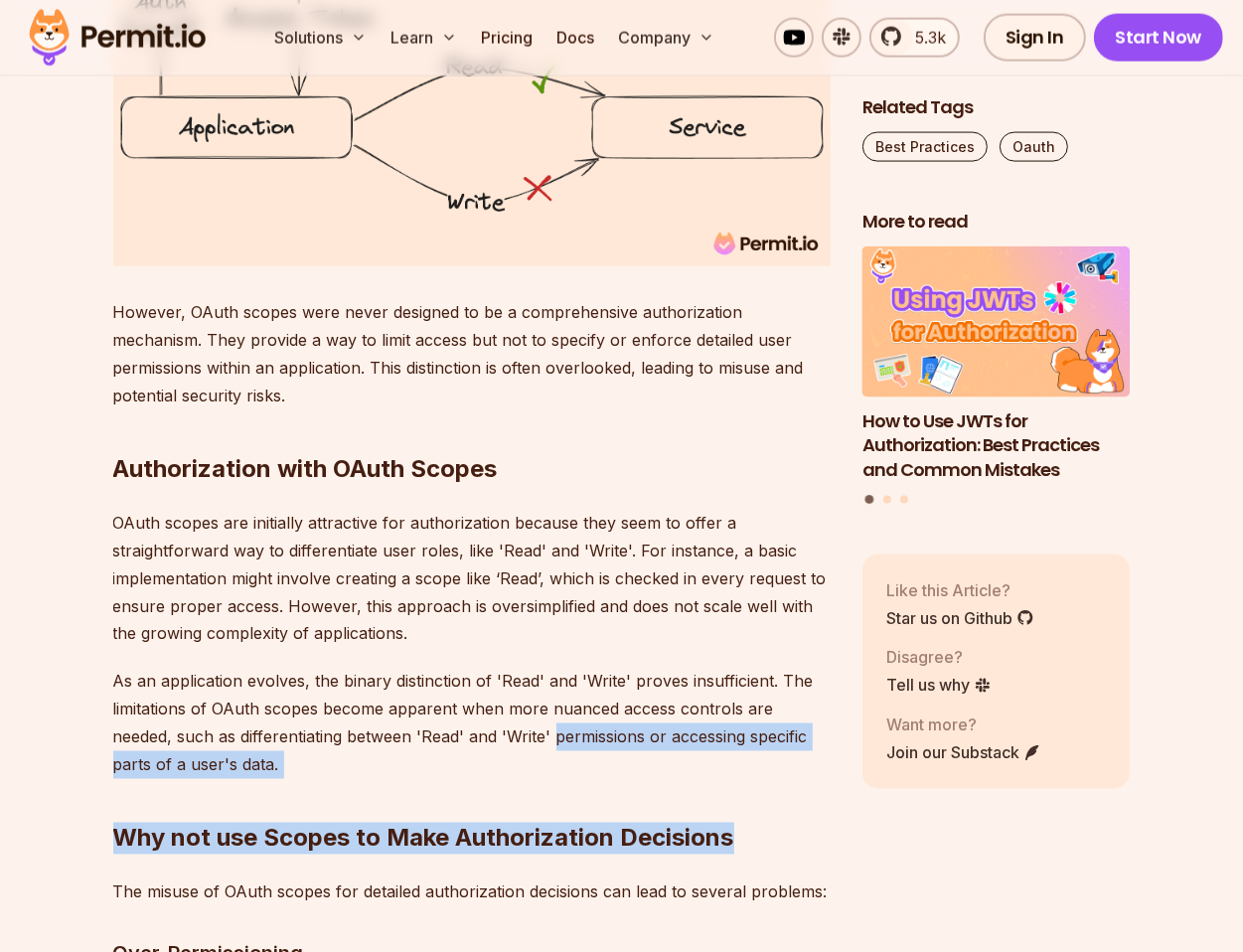 drag, startPoint x: 560, startPoint y: 735, endPoint x: 816, endPoint y: 747, distance: 256.28 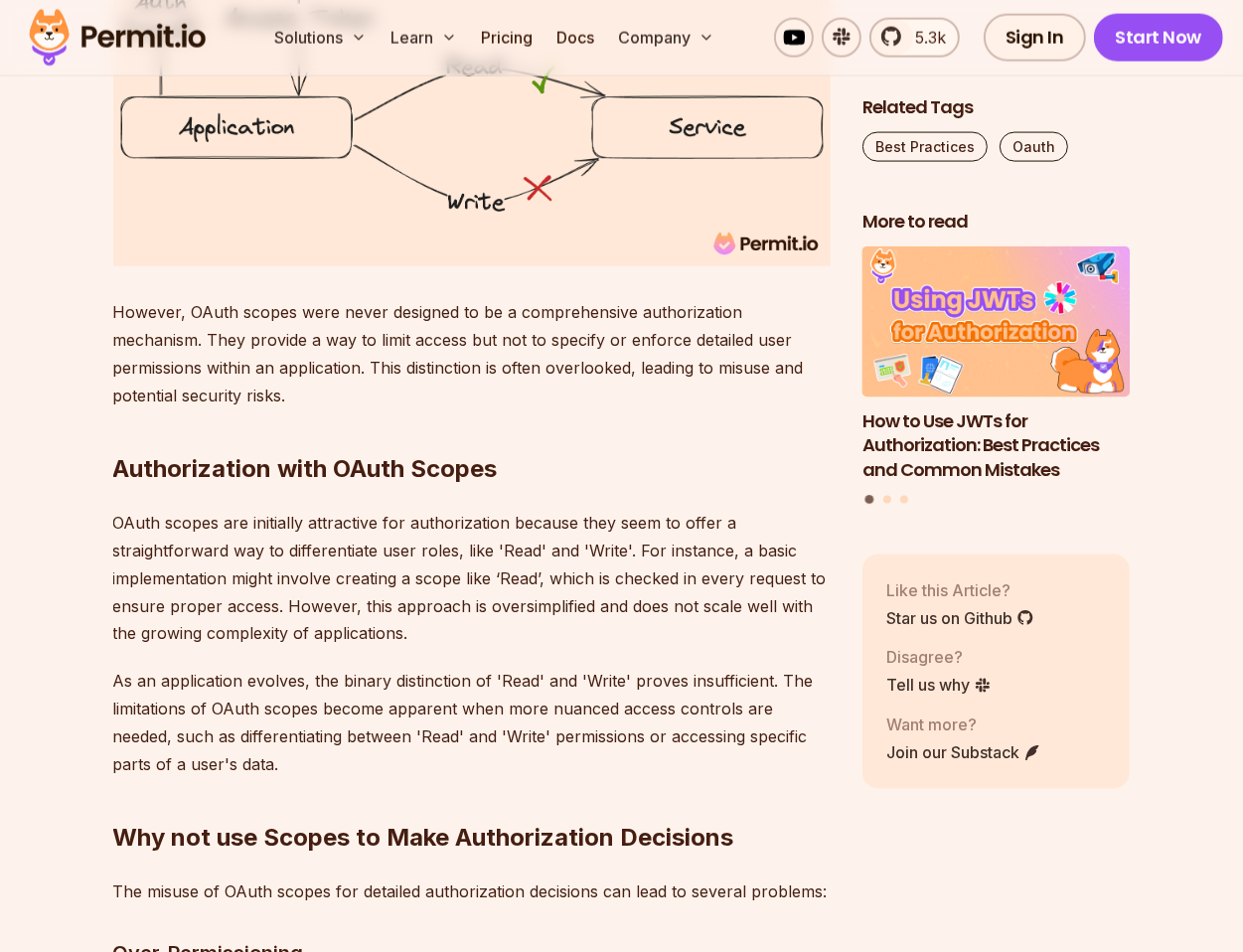 click on "As an application evolves, the binary distinction of 'Read' and 'Write' proves insufficient. The limitations of OAuth scopes become apparent when more nuanced access controls are needed, such as differentiating between 'Read' and 'Write' permissions or accessing specific parts of a user's data​​​​." at bounding box center (472, 723) 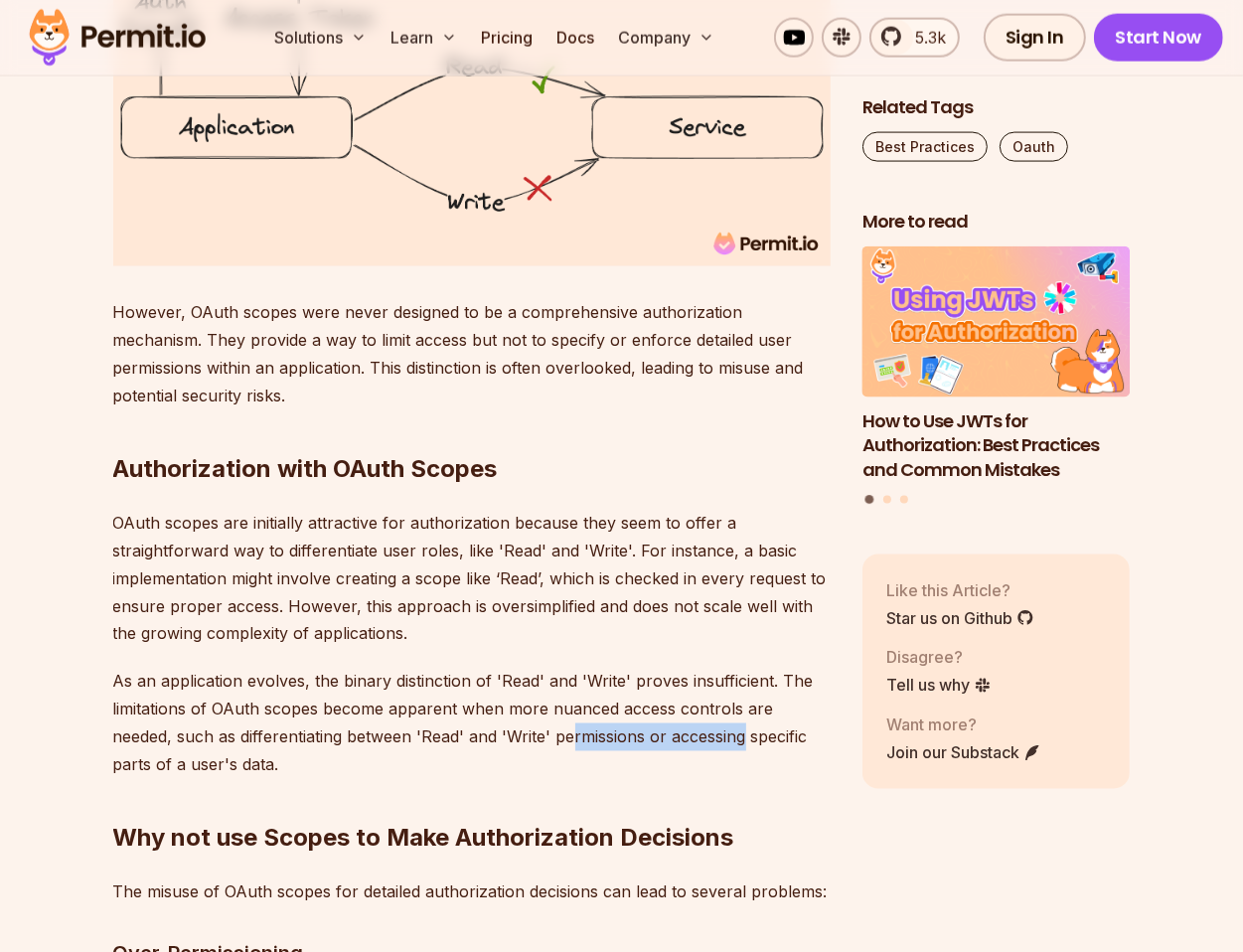 drag, startPoint x: 575, startPoint y: 735, endPoint x: 733, endPoint y: 743, distance: 158.2024 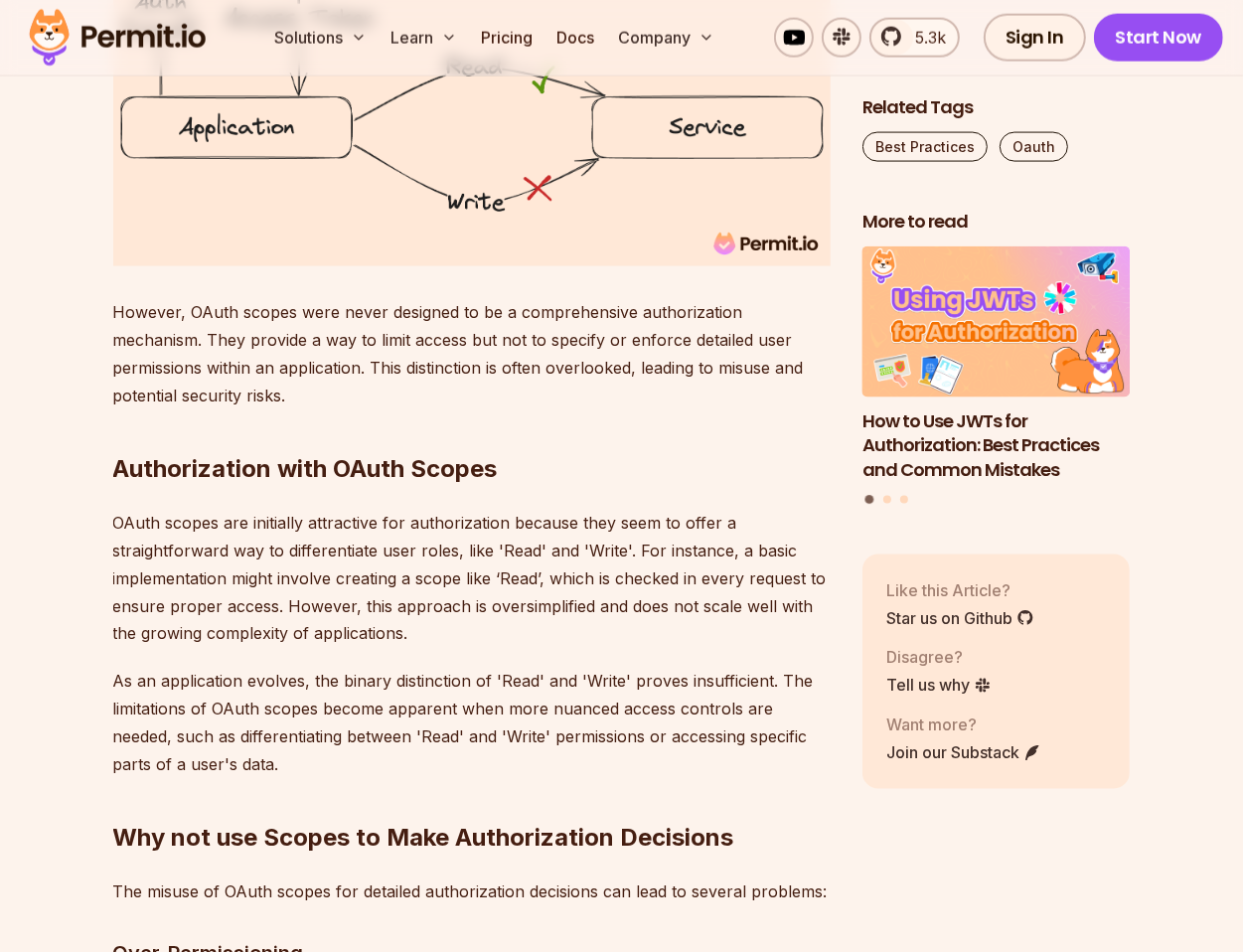 click on "Why not use Scopes to Make Authorization Decisions" at bounding box center (472, 799) 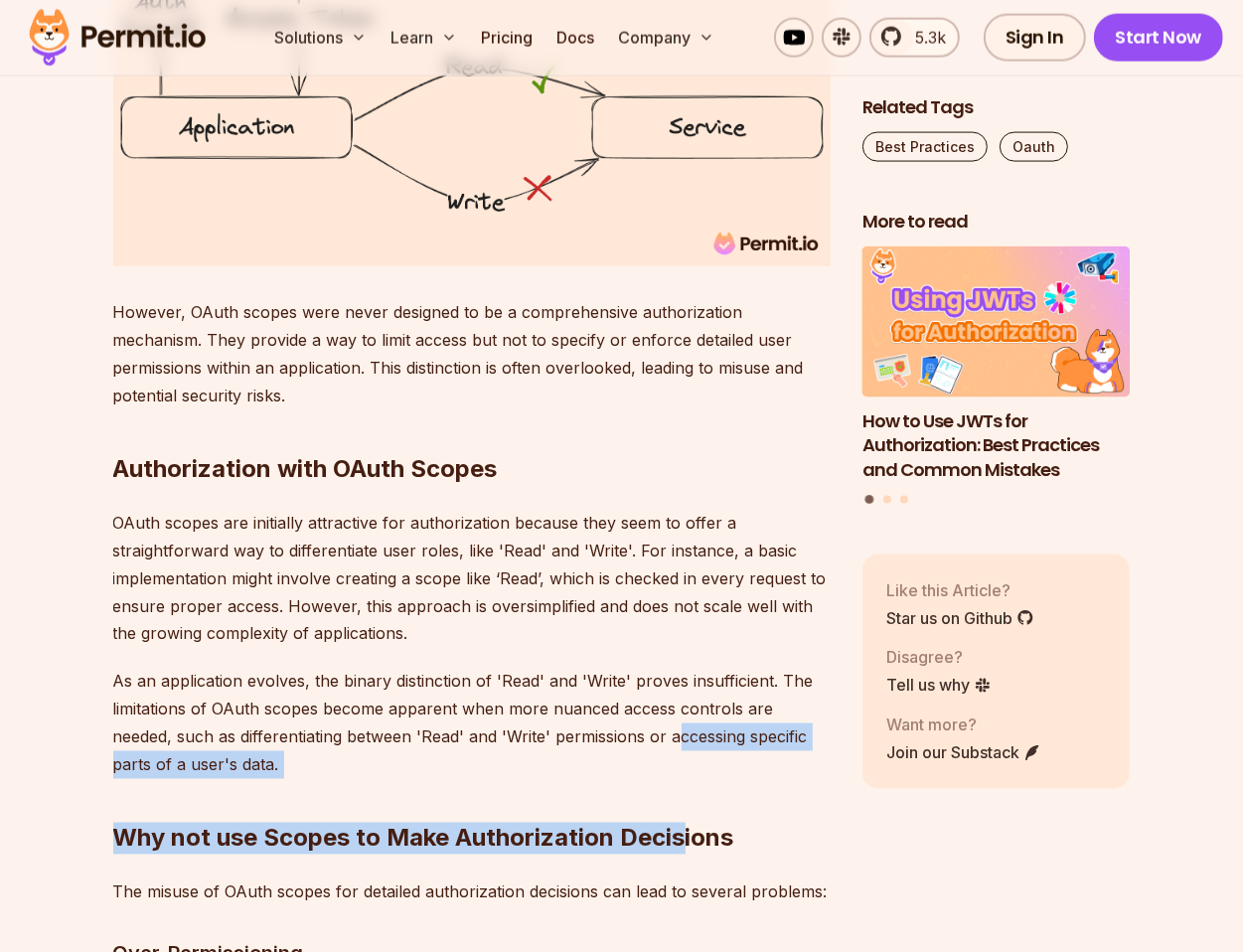 drag, startPoint x: 681, startPoint y: 737, endPoint x: 679, endPoint y: 759, distance: 22.090722 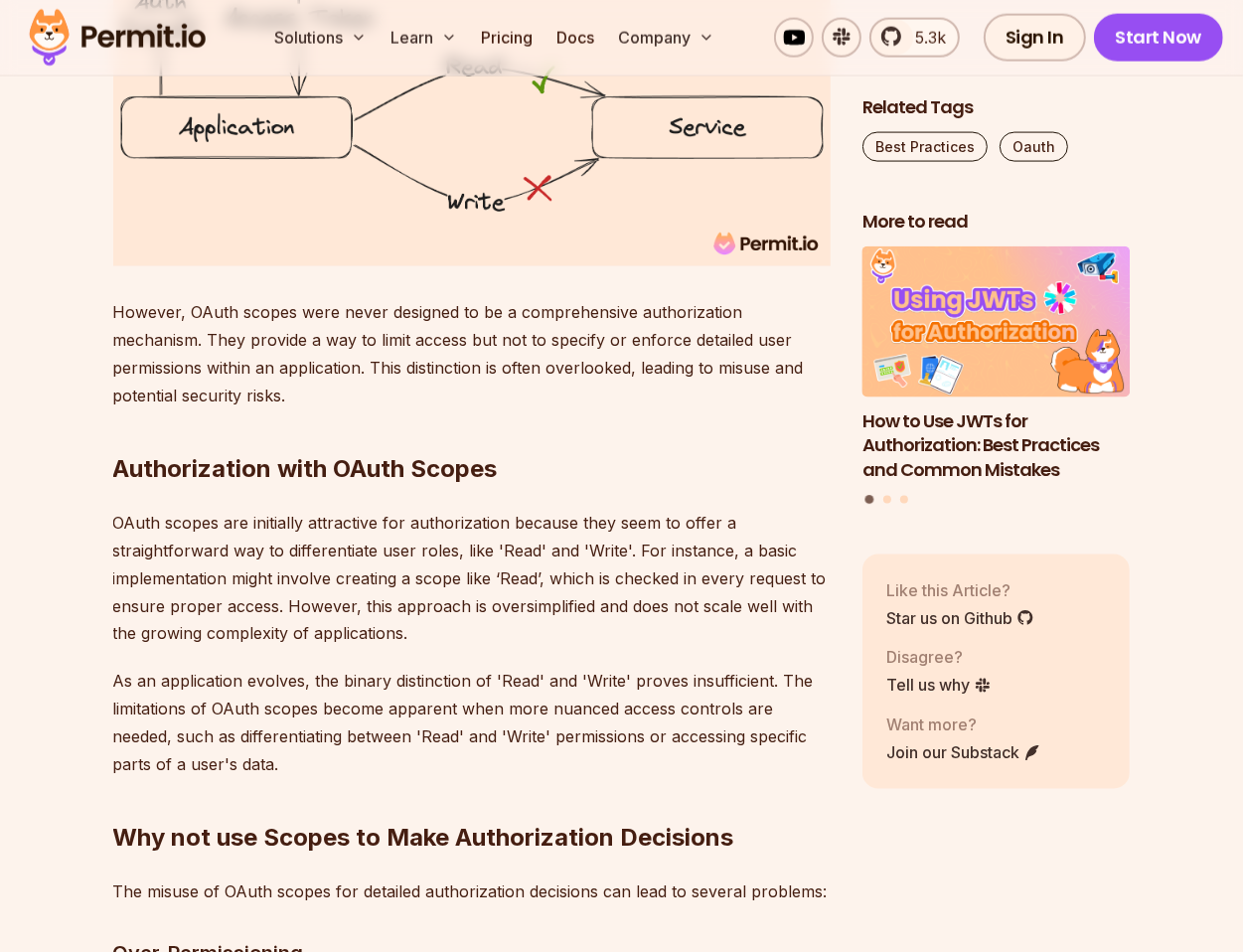 scroll, scrollTop: 2584, scrollLeft: 0, axis: vertical 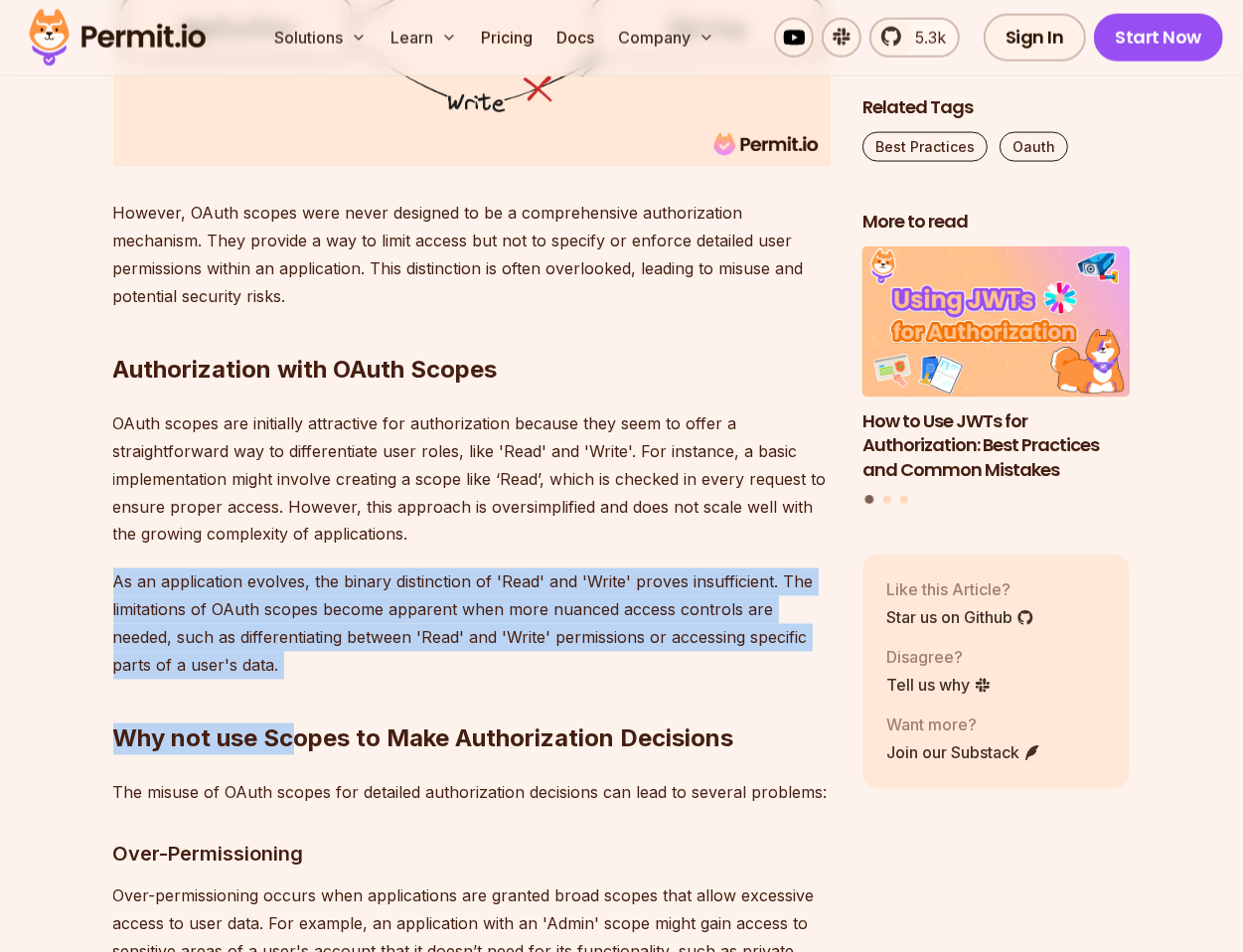 drag, startPoint x: 256, startPoint y: 646, endPoint x: 117, endPoint y: 582, distance: 153.02614 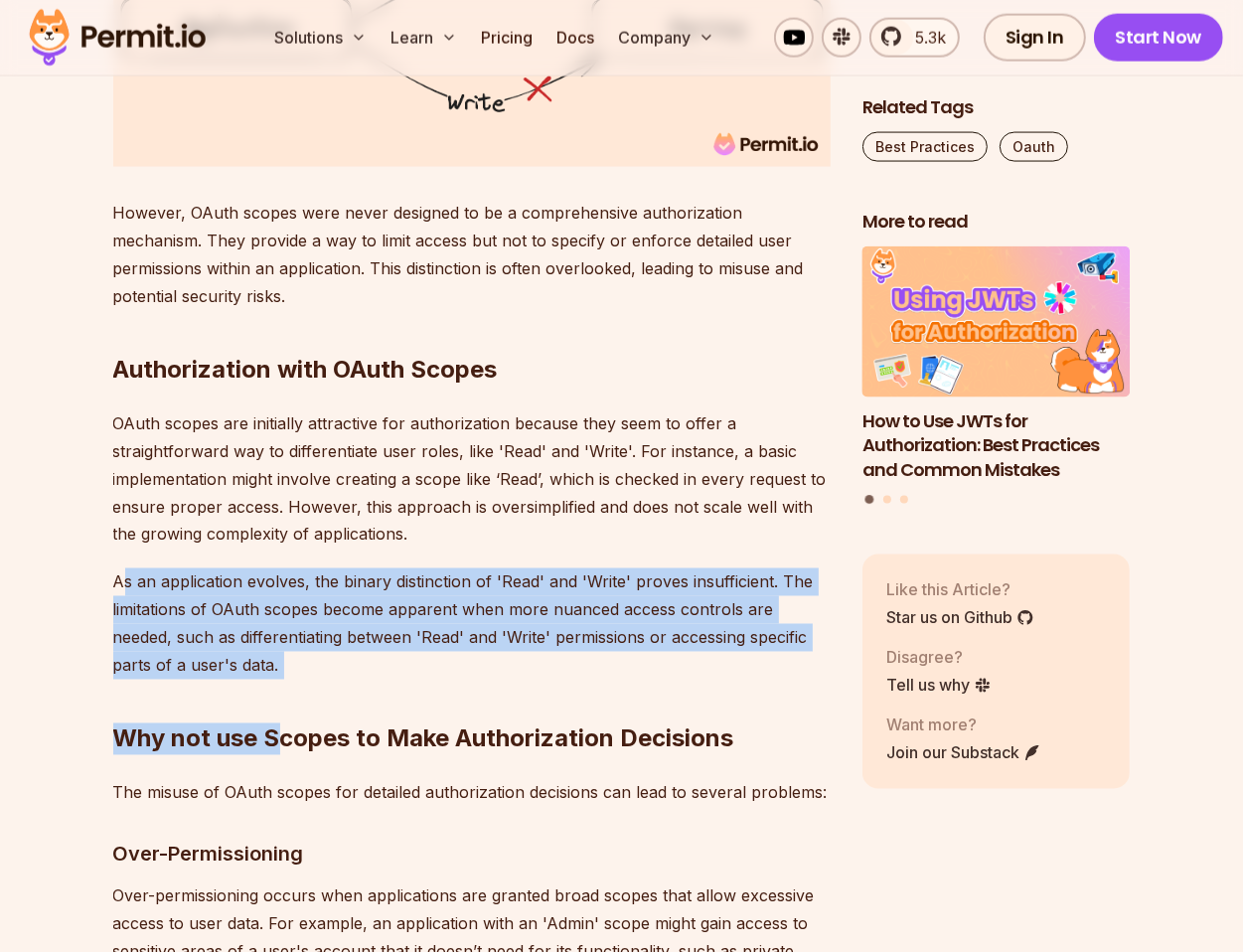 drag, startPoint x: 282, startPoint y: 667, endPoint x: 124, endPoint y: 592, distance: 174.89711 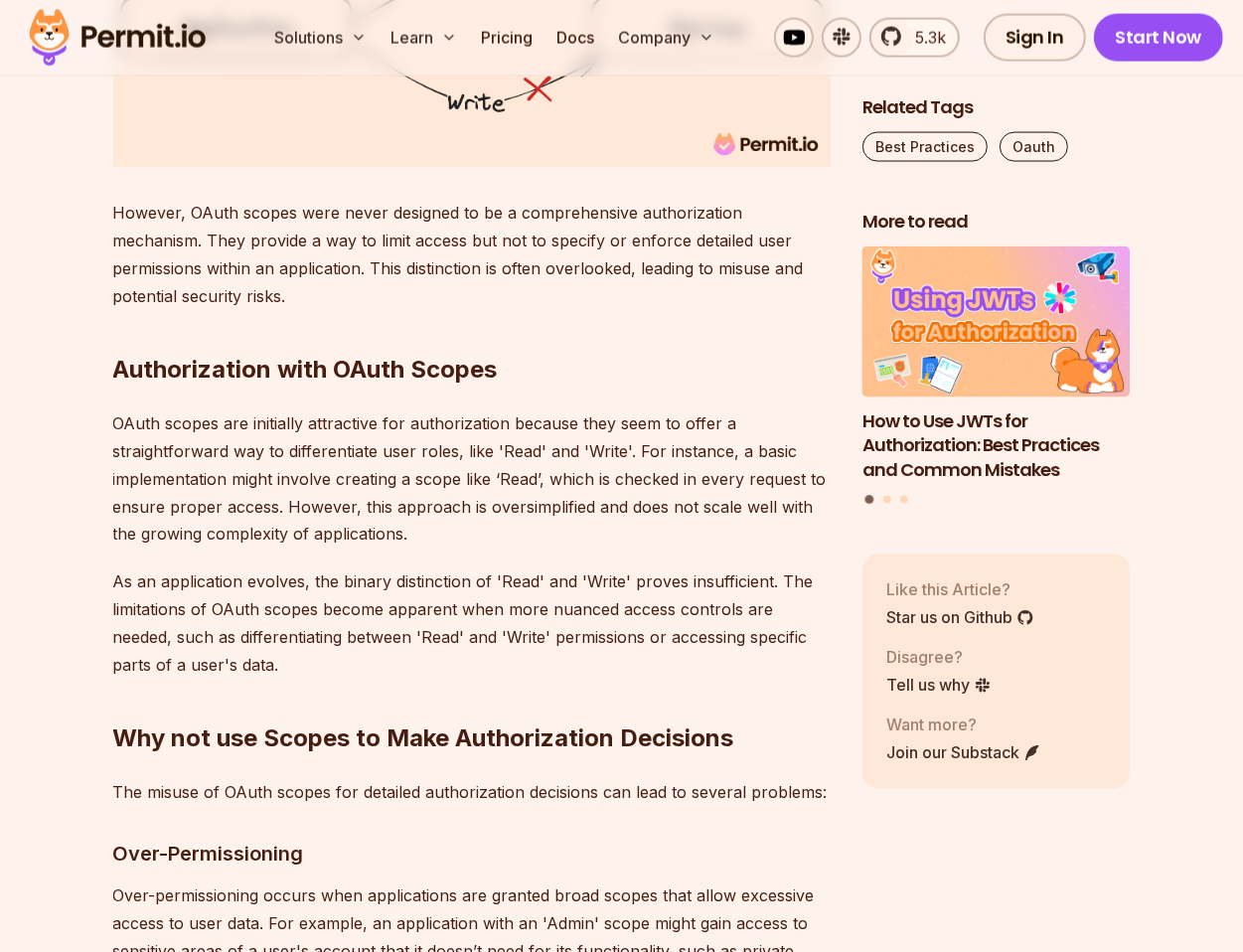 drag, startPoint x: 124, startPoint y: 592, endPoint x: 343, endPoint y: 669, distance: 232.1422 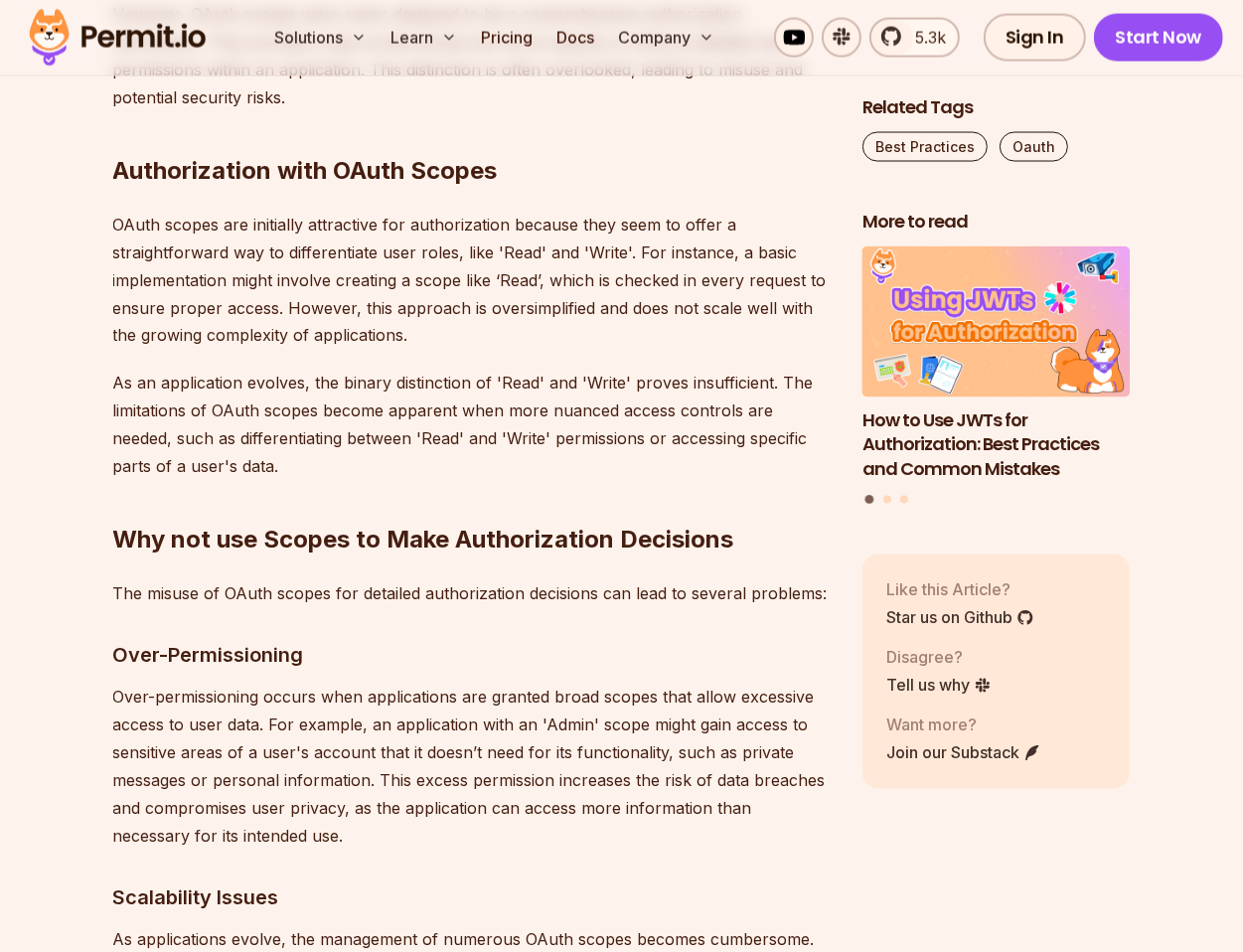 scroll, scrollTop: 2882, scrollLeft: 0, axis: vertical 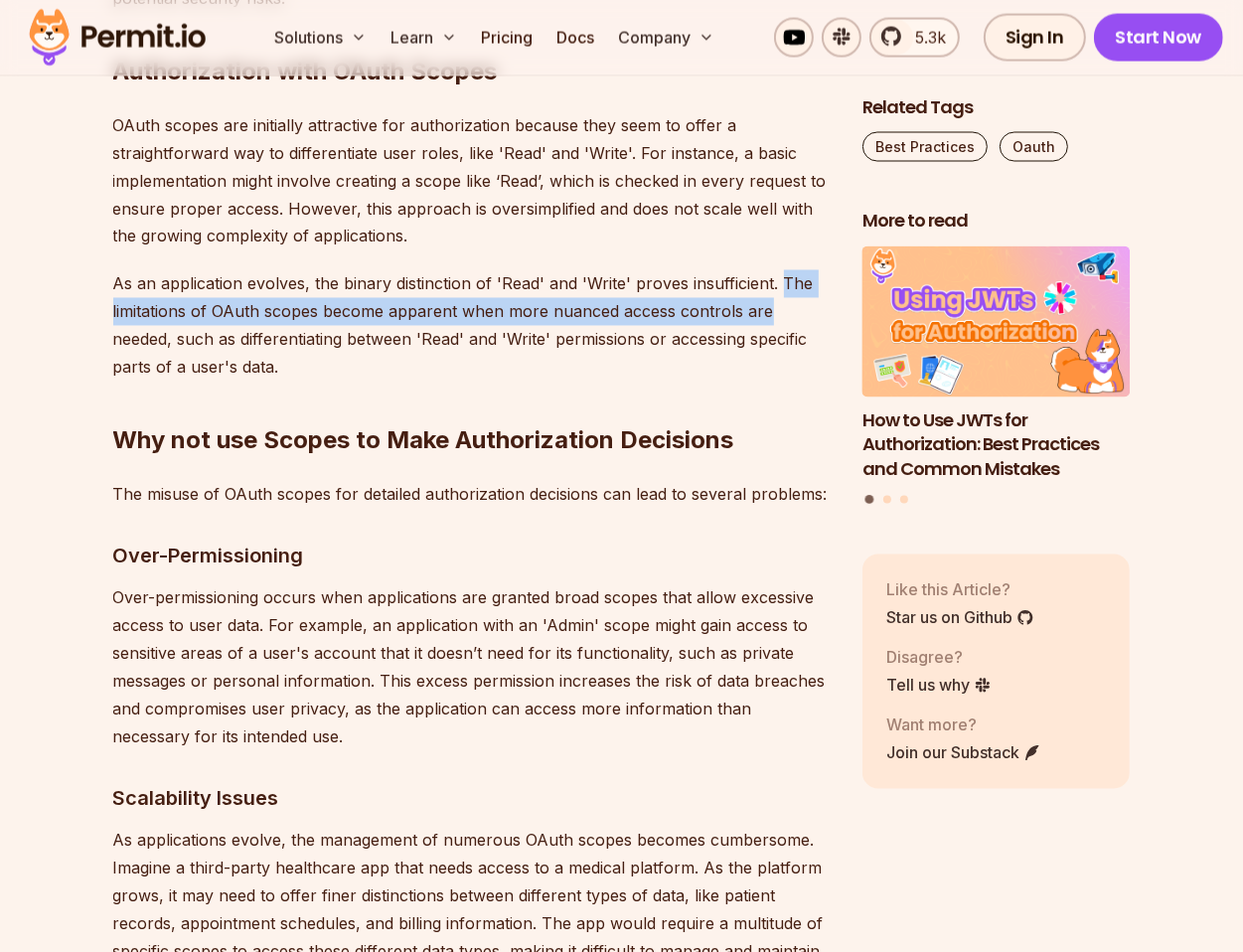 drag, startPoint x: 783, startPoint y: 287, endPoint x: 782, endPoint y: 303, distance: 16.03122 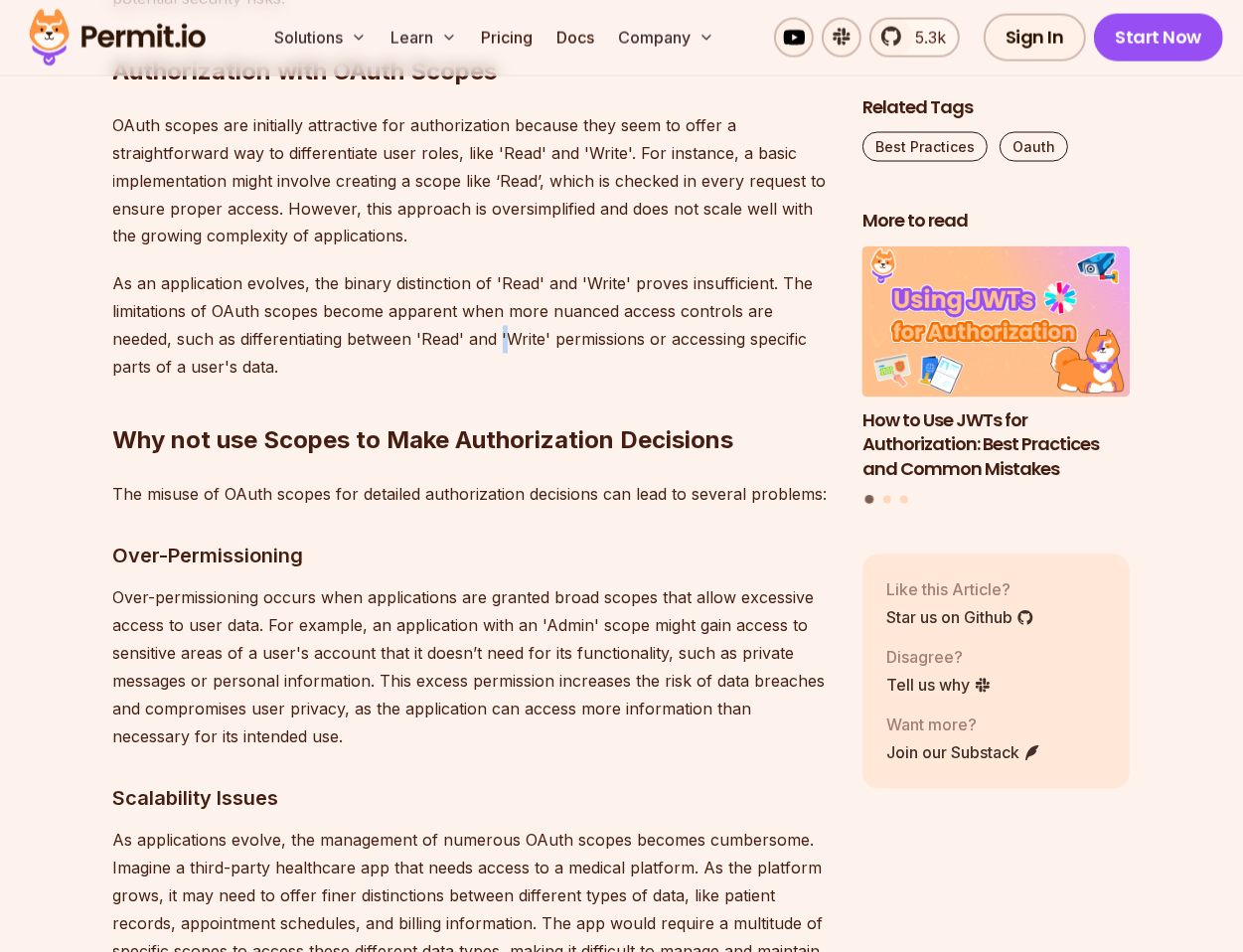 drag, startPoint x: 782, startPoint y: 303, endPoint x: 507, endPoint y: 329, distance: 276.22636 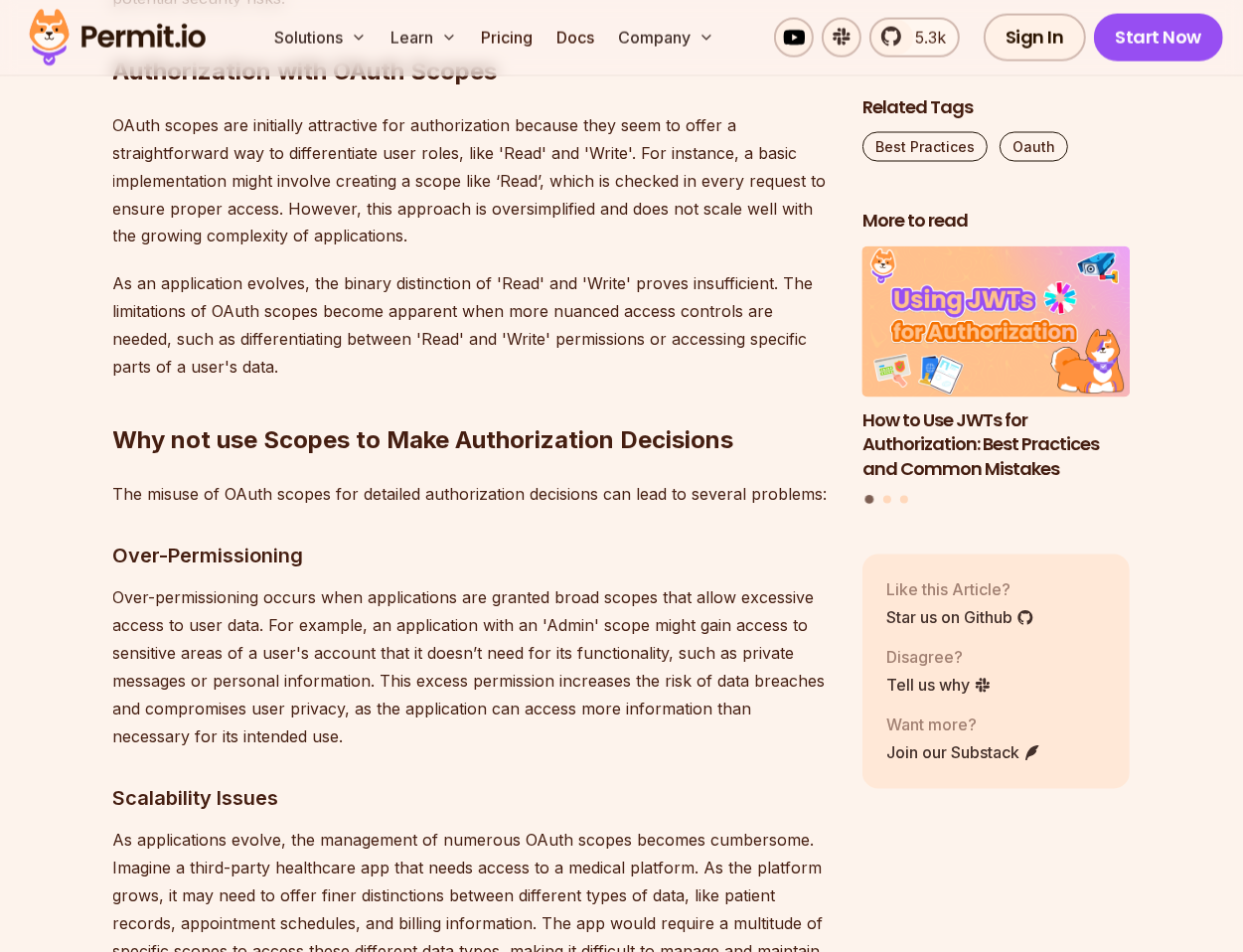 drag, startPoint x: 507, startPoint y: 329, endPoint x: 442, endPoint y: 343, distance: 66.4906 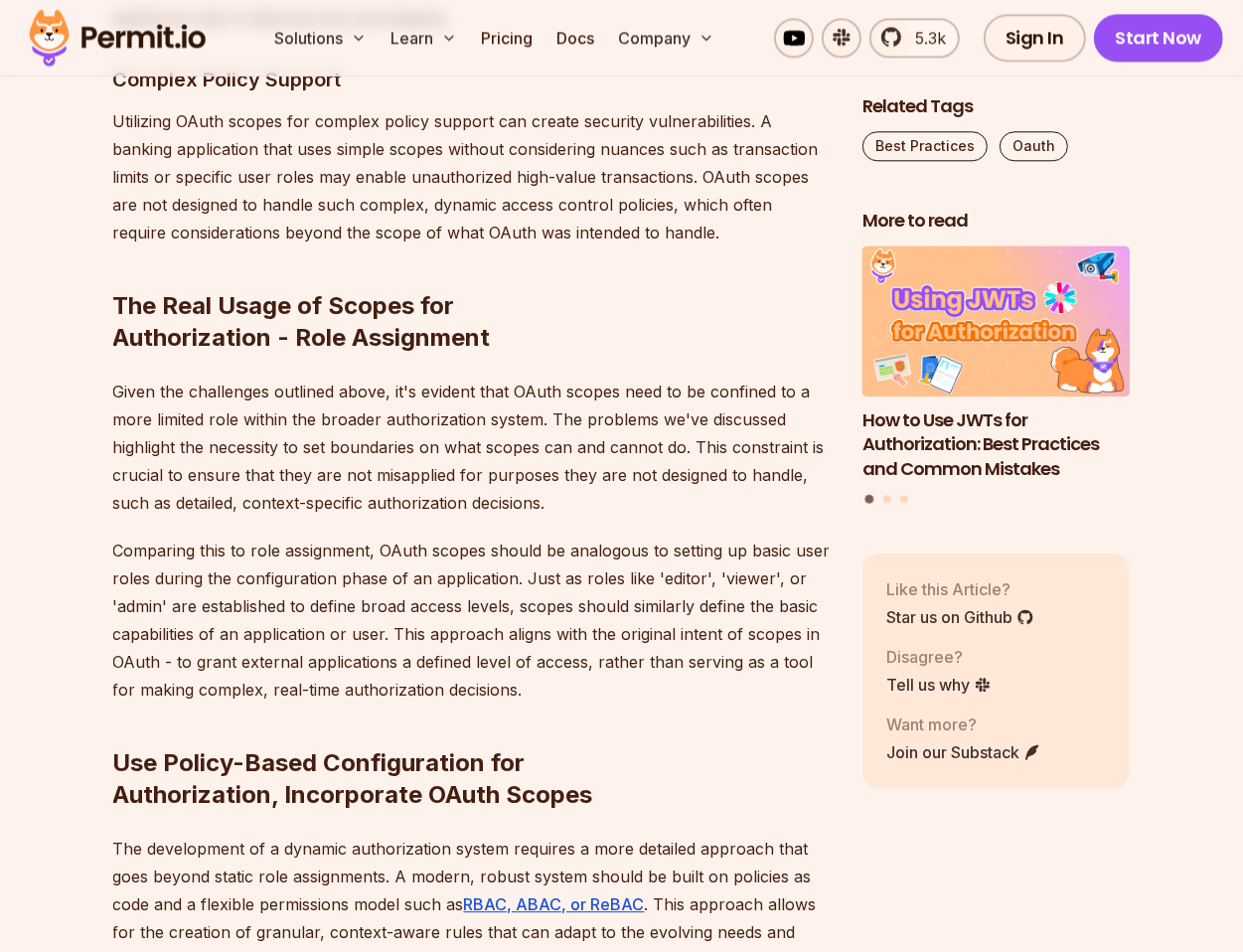 scroll, scrollTop: 4074, scrollLeft: 0, axis: vertical 